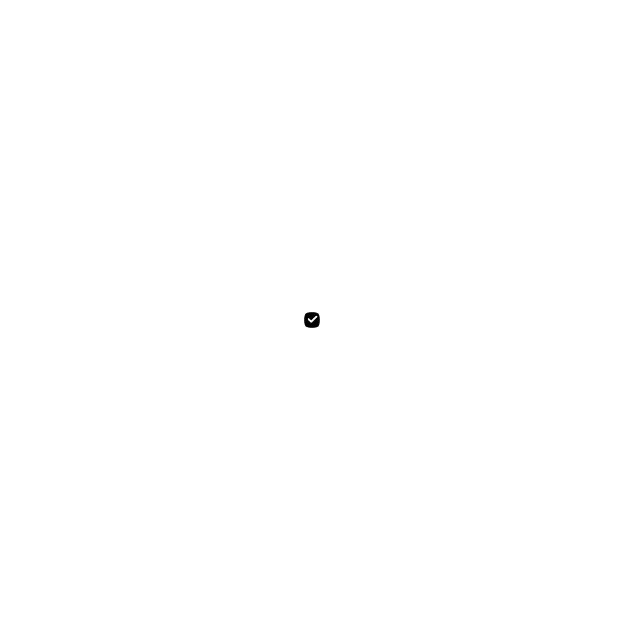 scroll, scrollTop: 0, scrollLeft: 0, axis: both 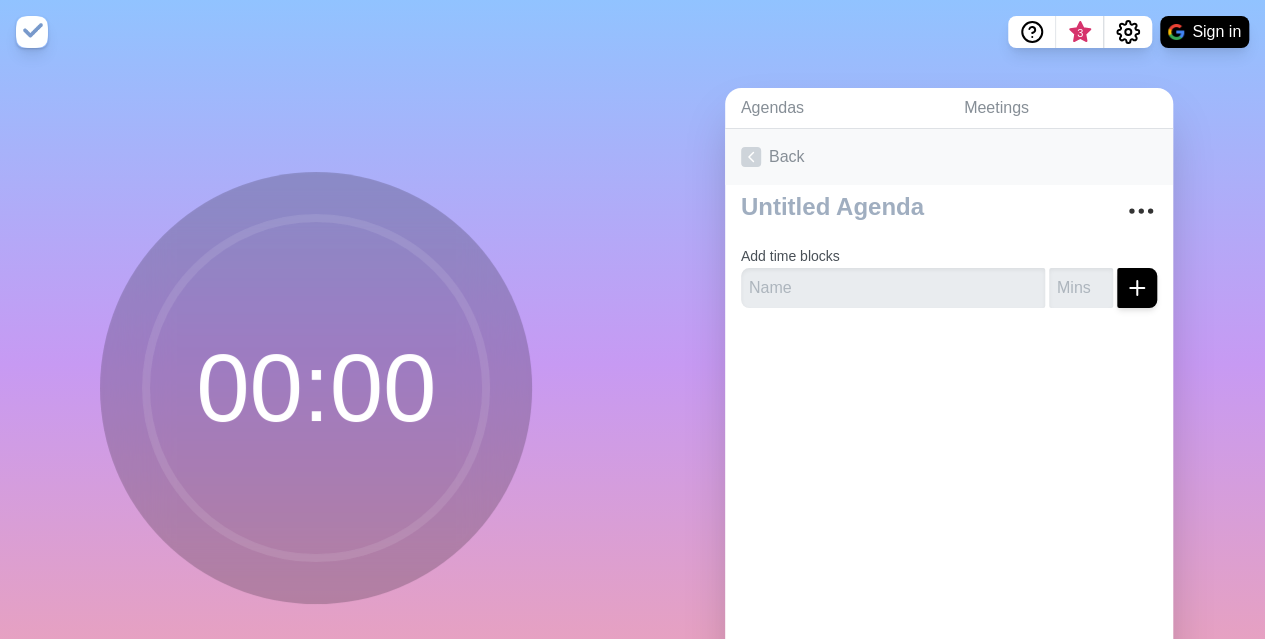 click on "Back" at bounding box center (949, 157) 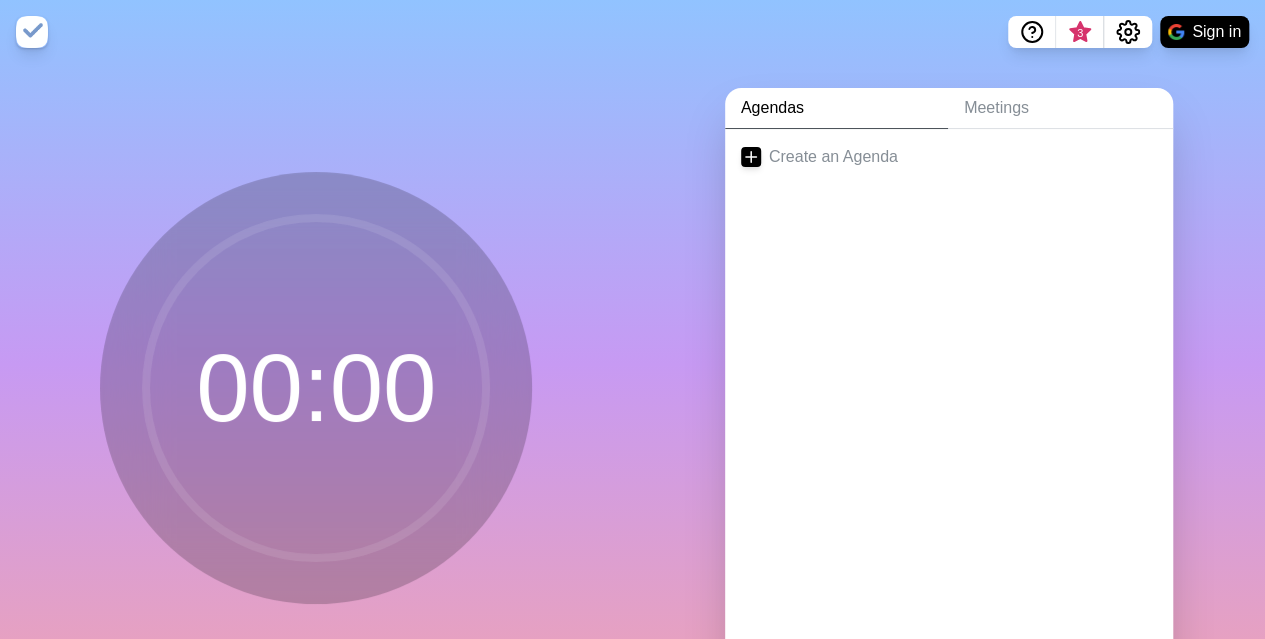 click on "Create an Agenda" at bounding box center [949, 157] 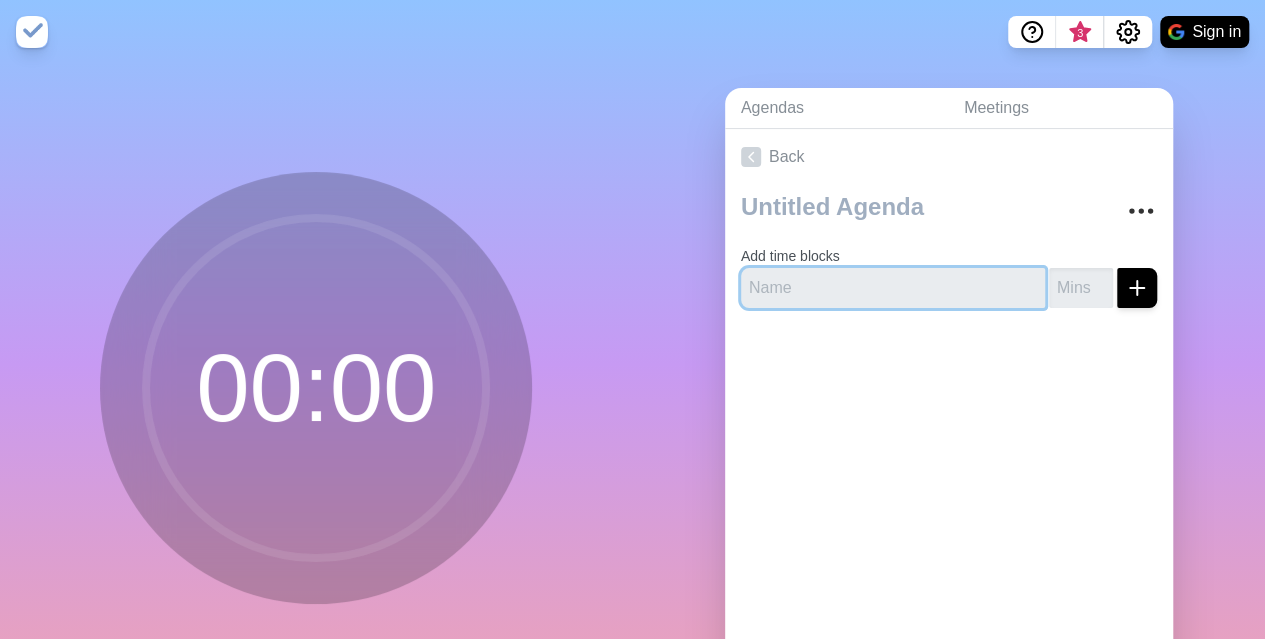 click at bounding box center (893, 288) 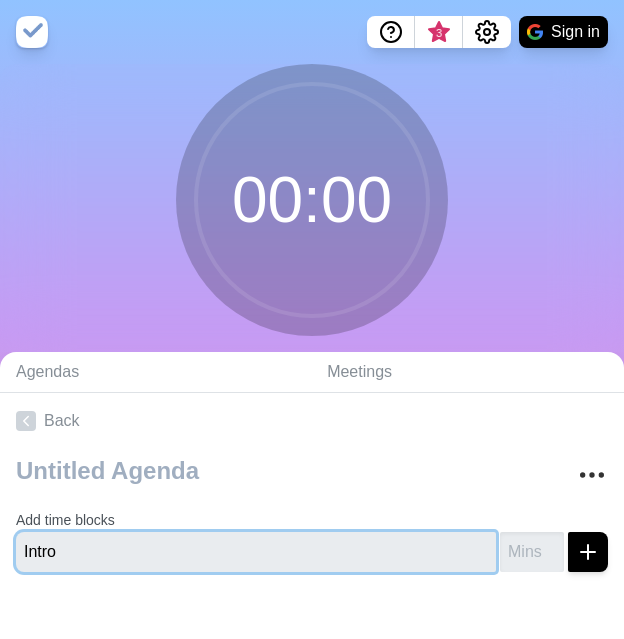type on "Intro" 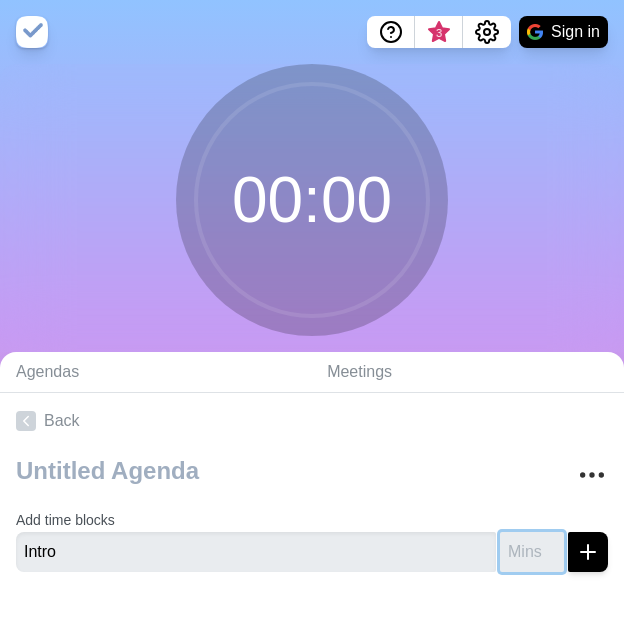 click at bounding box center (532, 552) 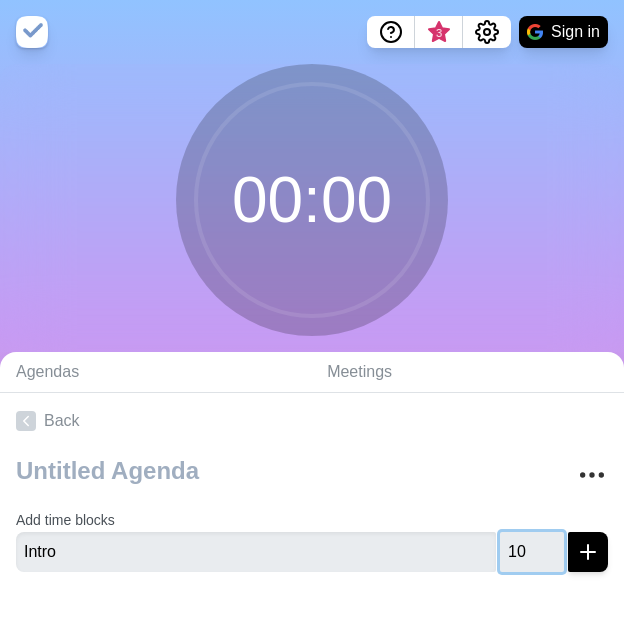 type on "10" 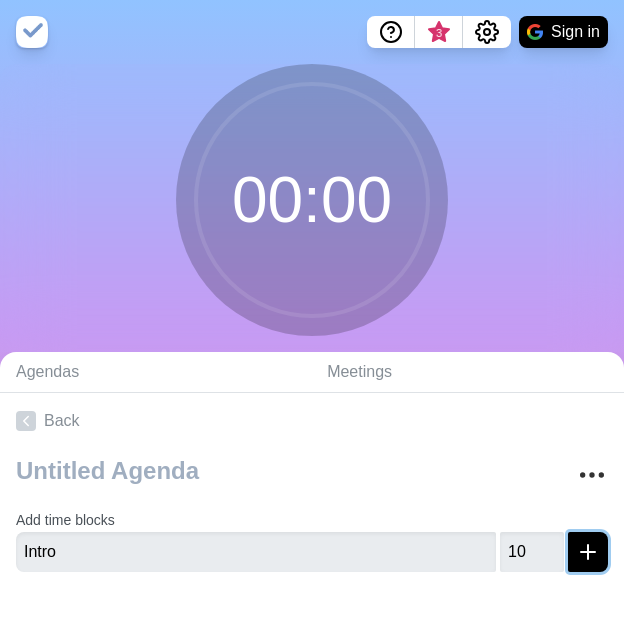 click 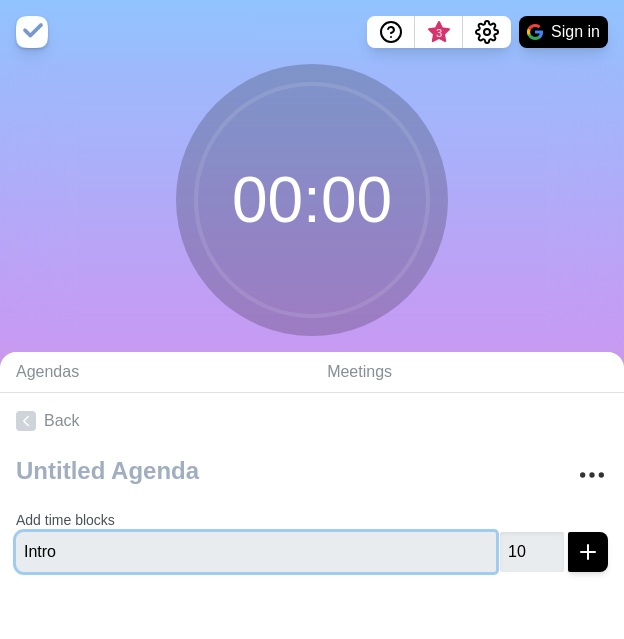 type 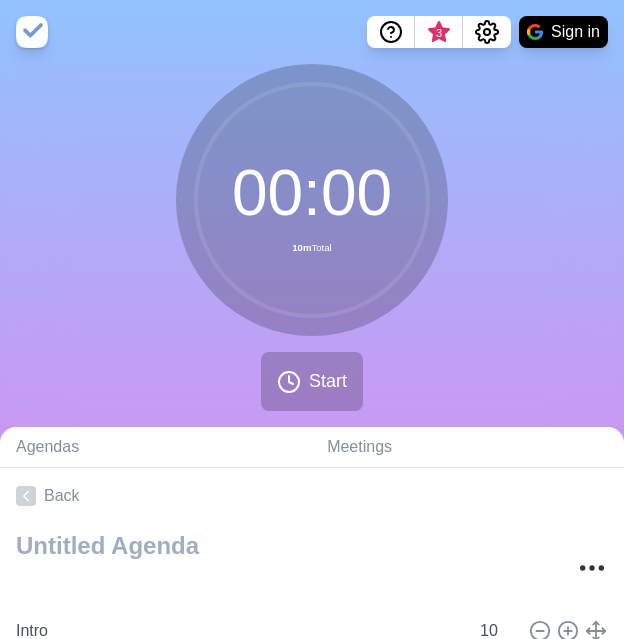 click 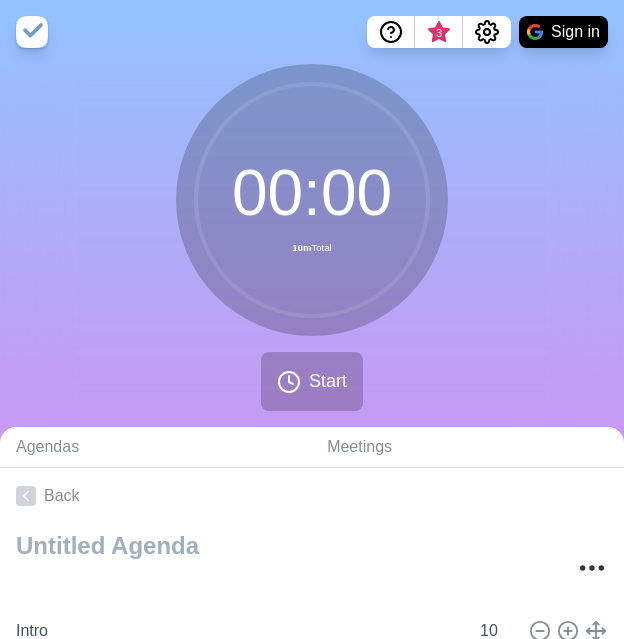 click at bounding box center (256, 703) 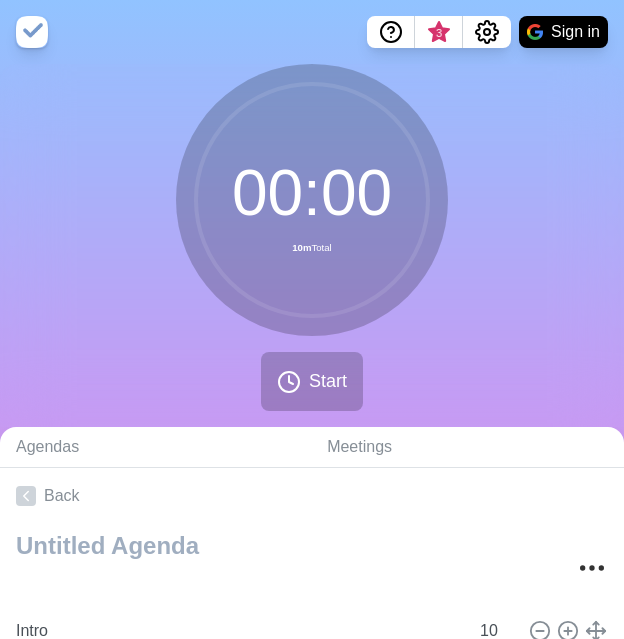 type on "T" 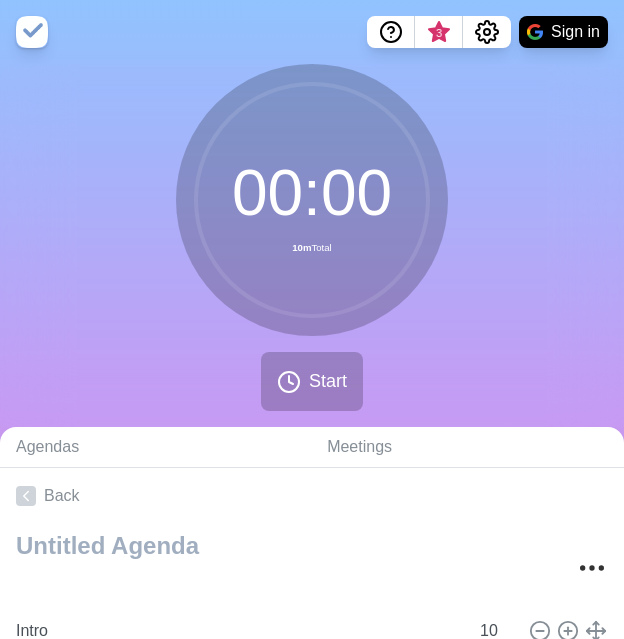 type on "[PERSON_NAME]" 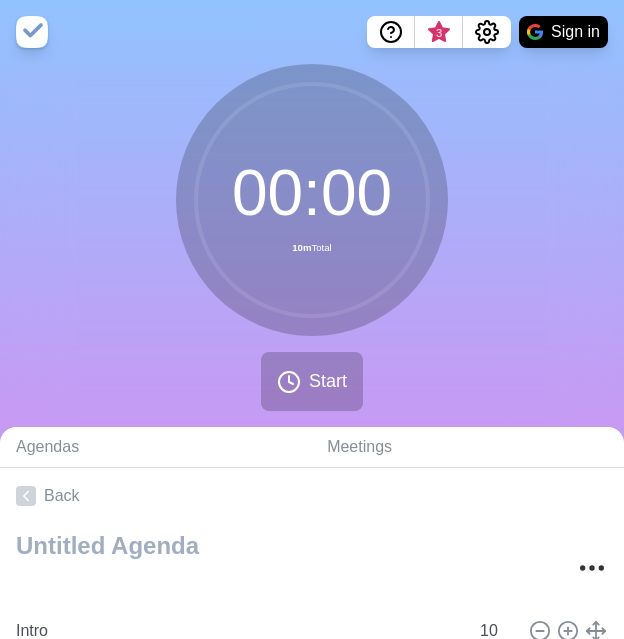 click 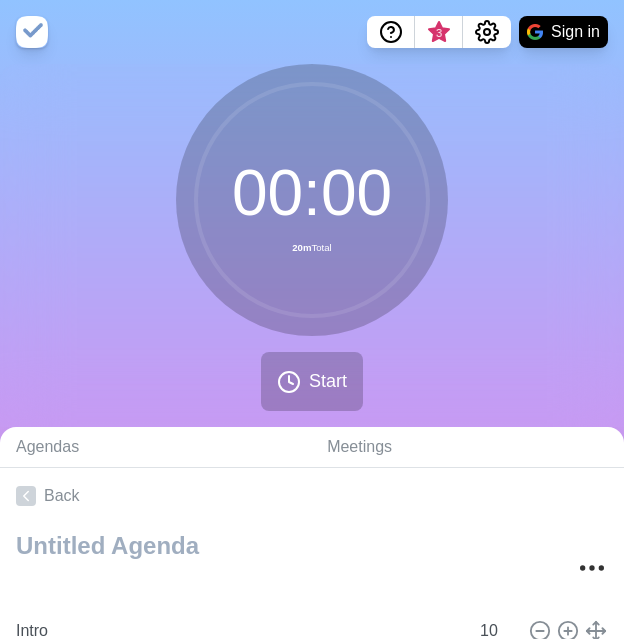 type on "Loic" 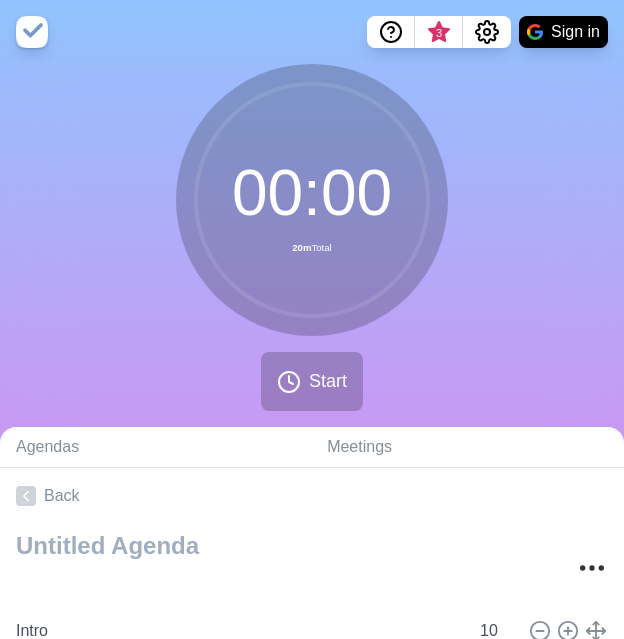 click at bounding box center [588, 719] 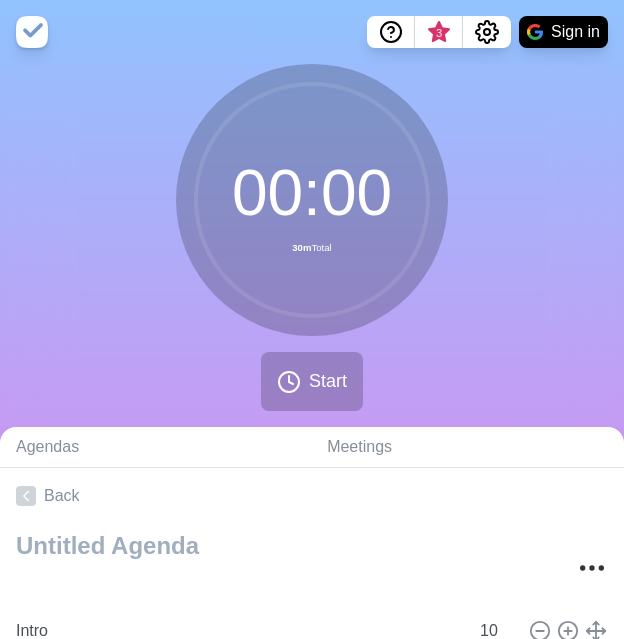 type on "Malak" 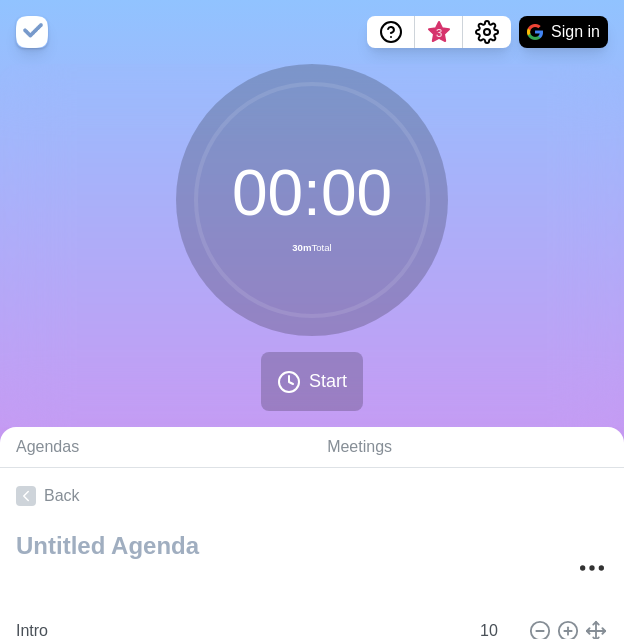 type on "10" 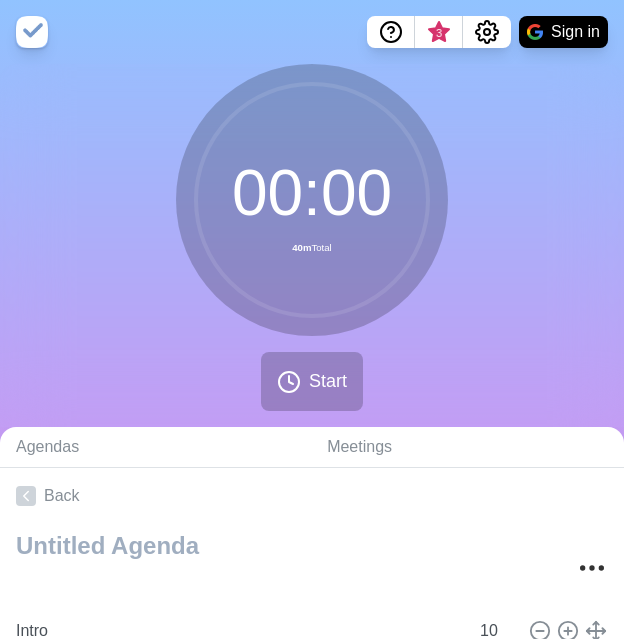 type on "Belqis" 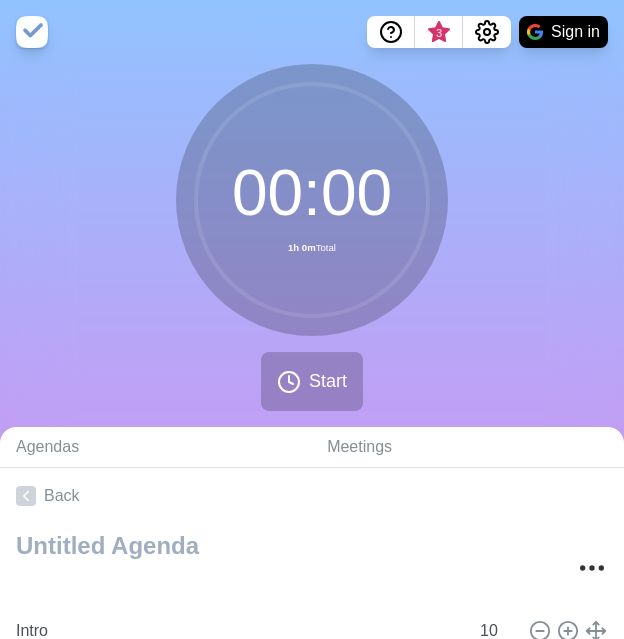 type on "B" 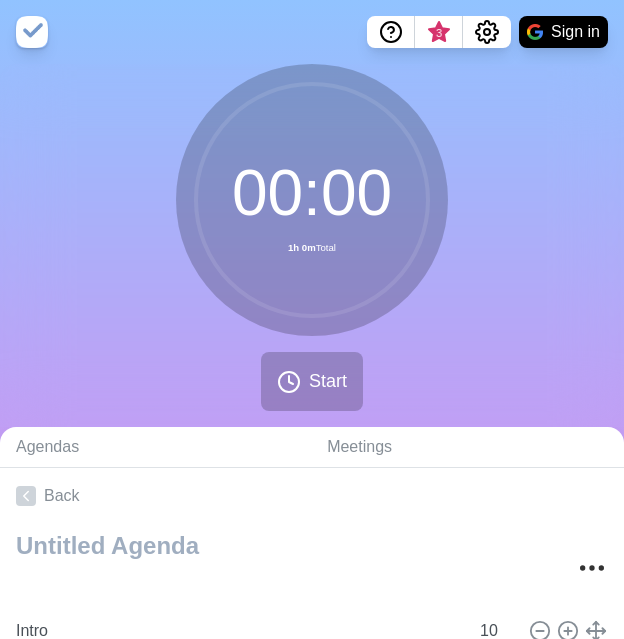 type on "10" 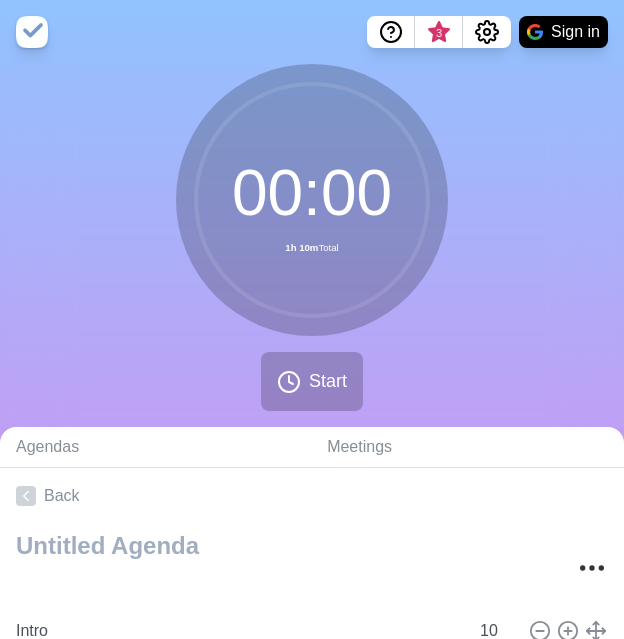 type on "General" 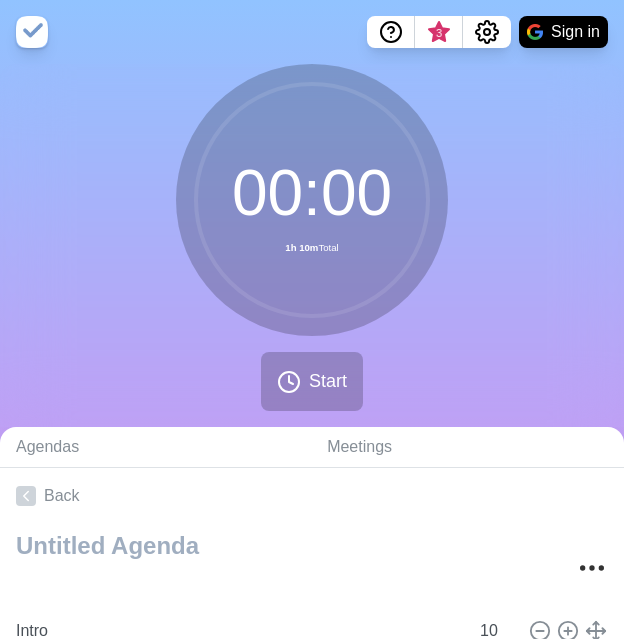 click at bounding box center (588, 879) 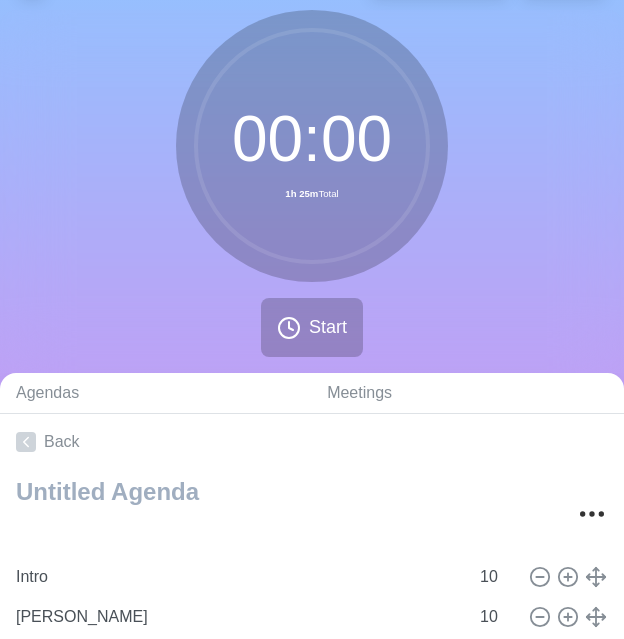 scroll, scrollTop: 72, scrollLeft: 0, axis: vertical 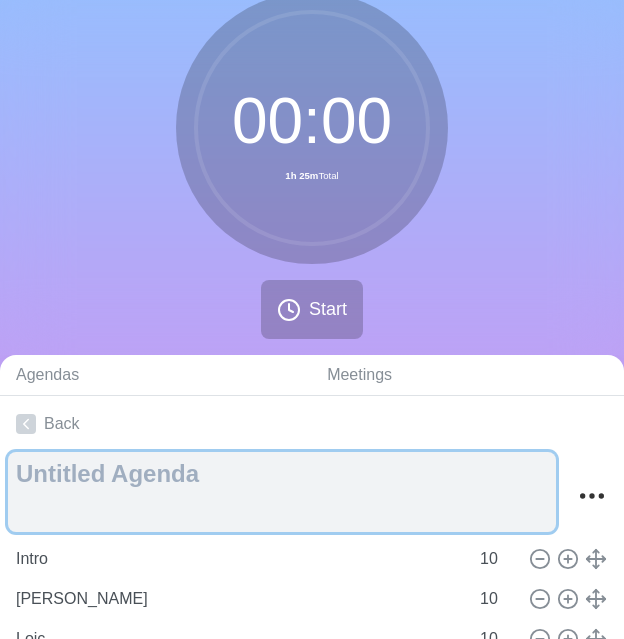 click at bounding box center [282, 492] 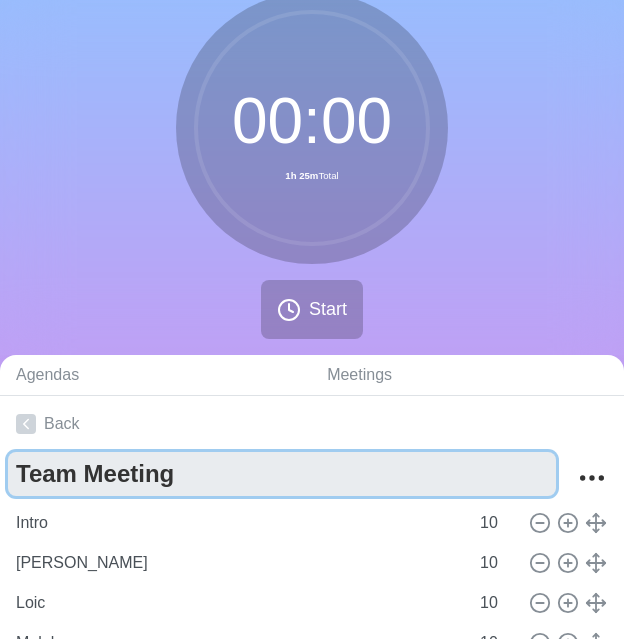 type on "Team Meeting" 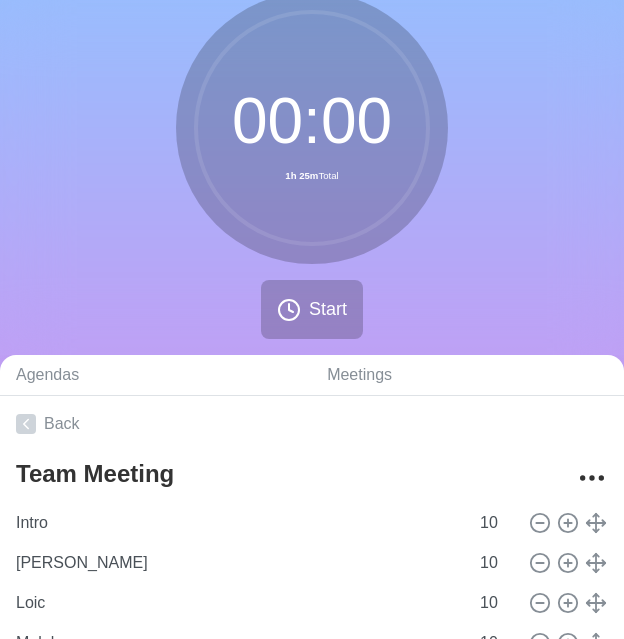 click 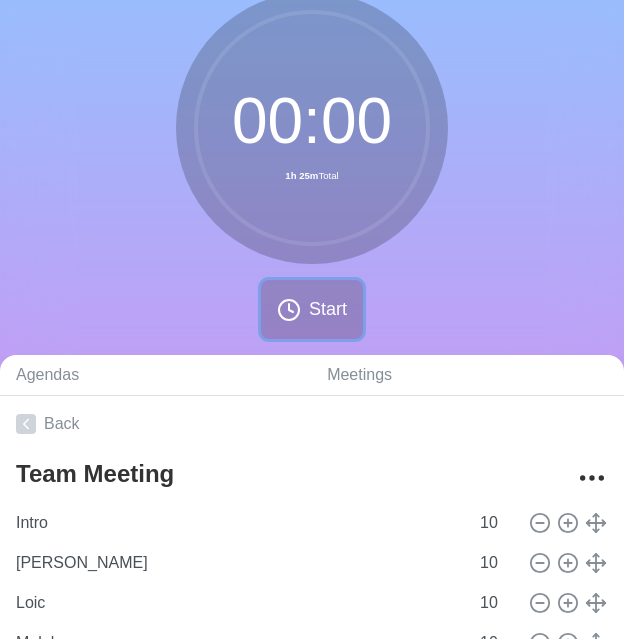 click on "Start" at bounding box center (312, 309) 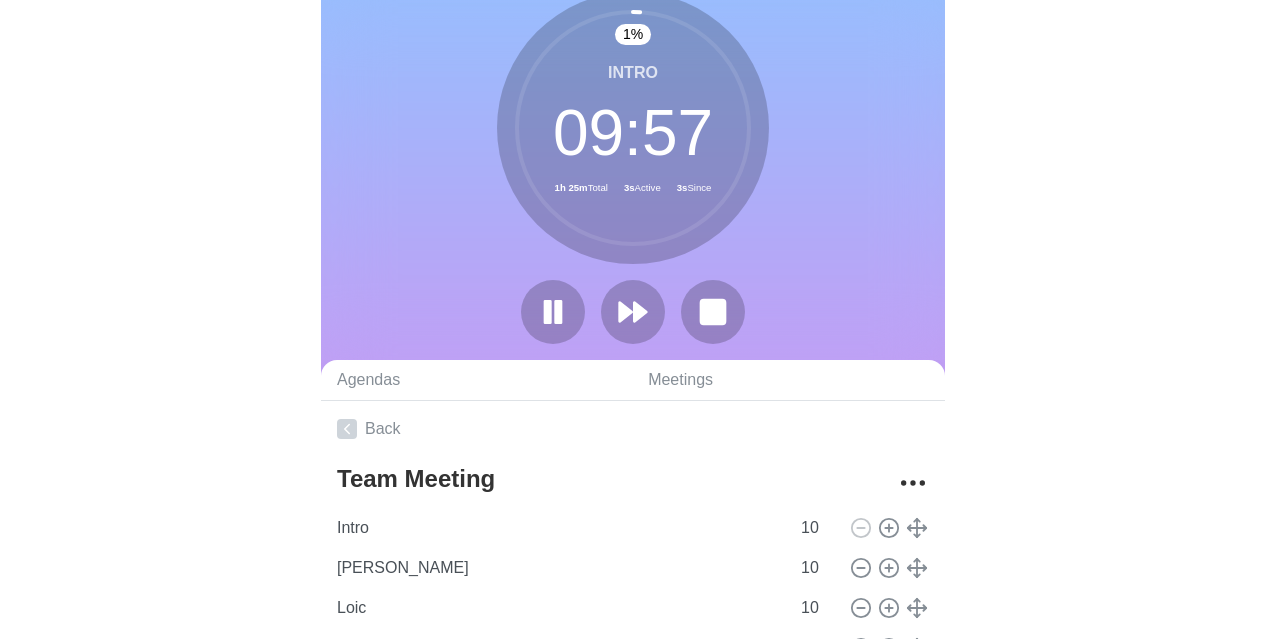 scroll, scrollTop: 0, scrollLeft: 0, axis: both 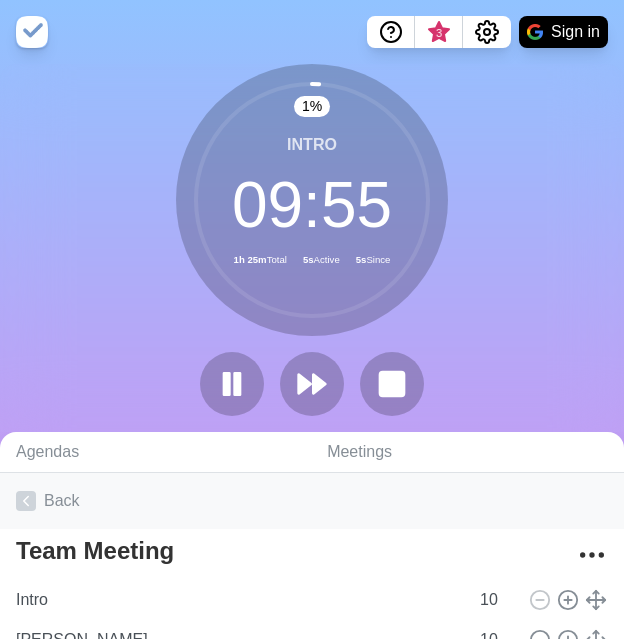click on "Back" at bounding box center (312, 501) 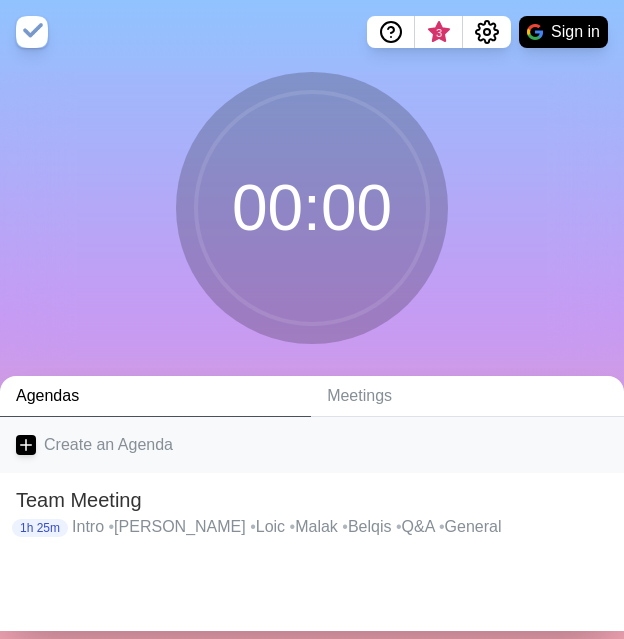 click on "Create an Agenda" at bounding box center [312, 445] 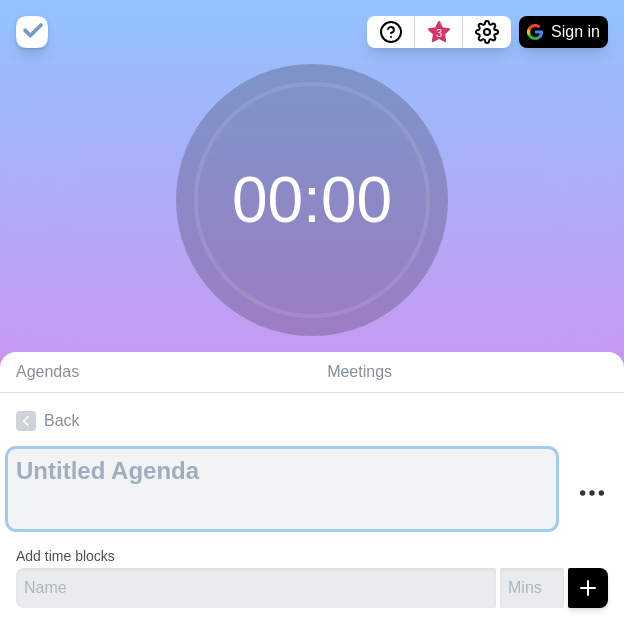 click at bounding box center [282, 489] 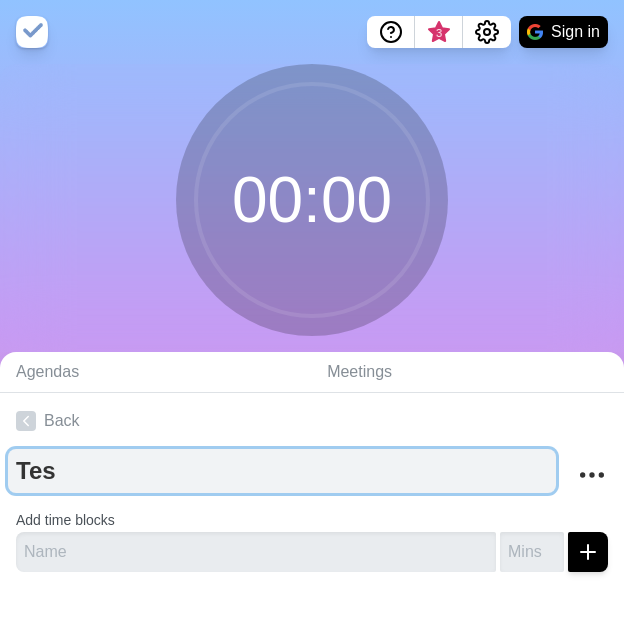 type on "Test" 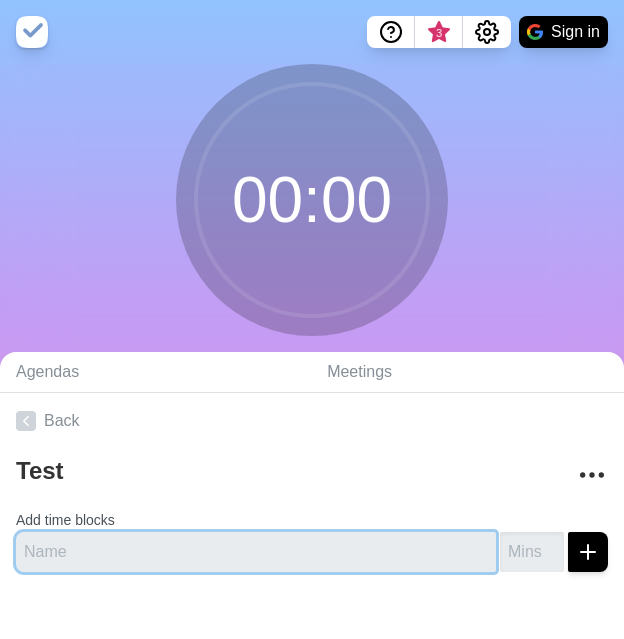 click at bounding box center (256, 552) 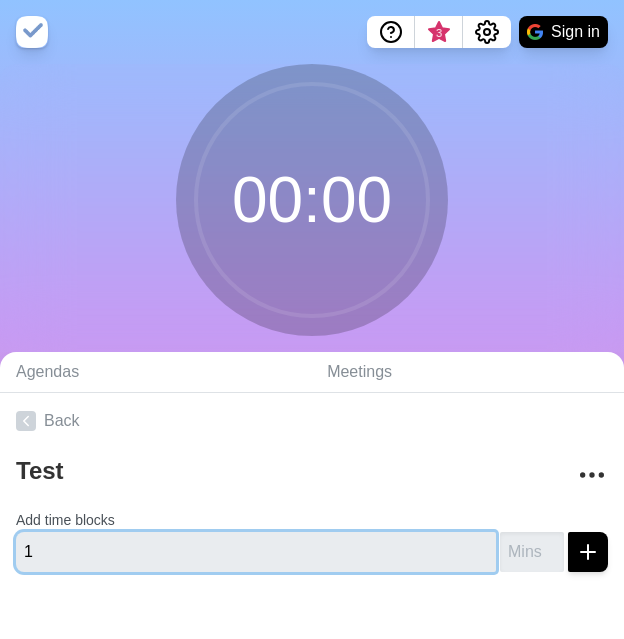 type on "1" 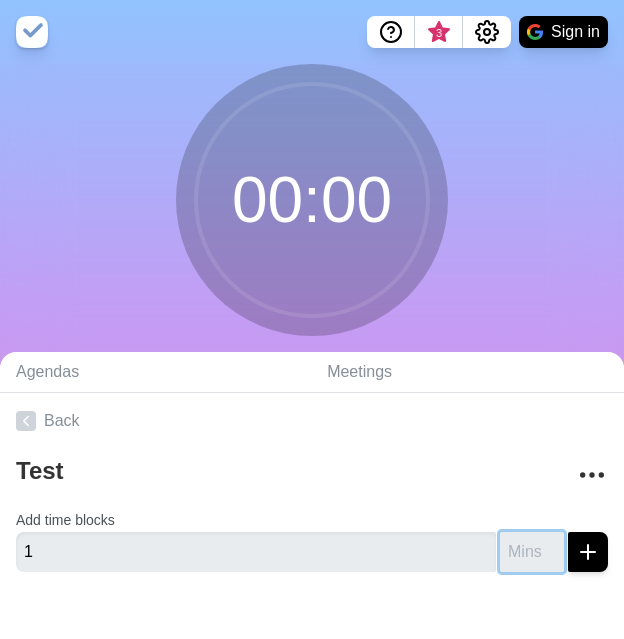 click at bounding box center [532, 552] 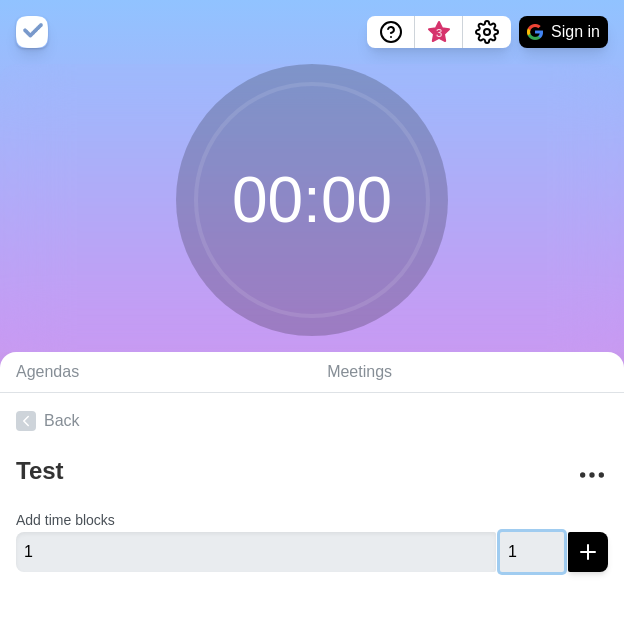 type on "1" 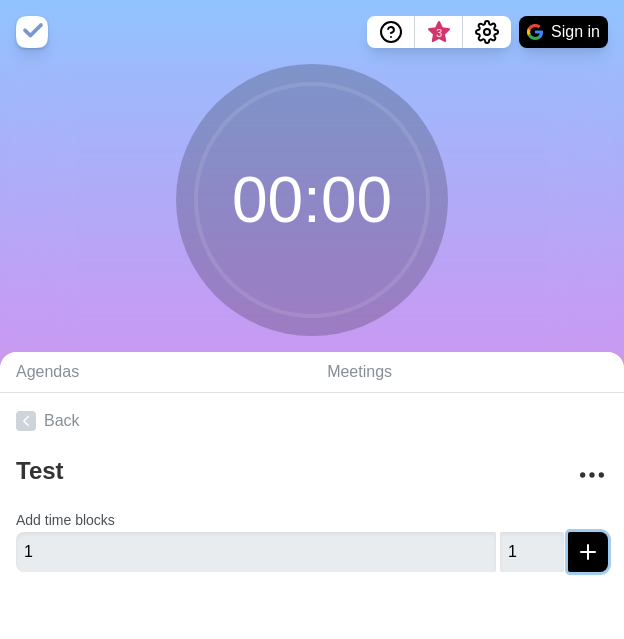 click 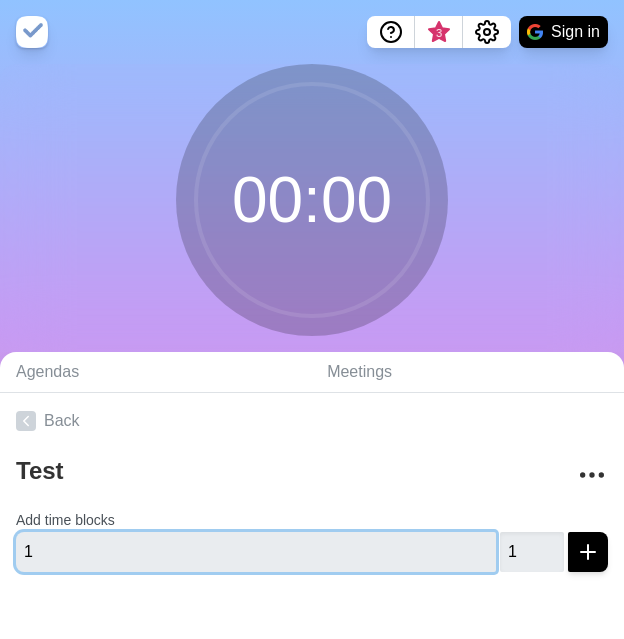 type 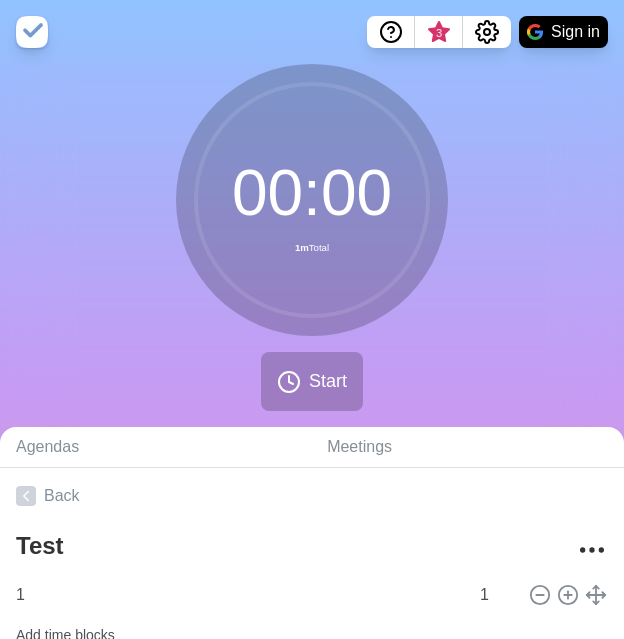 type on "2" 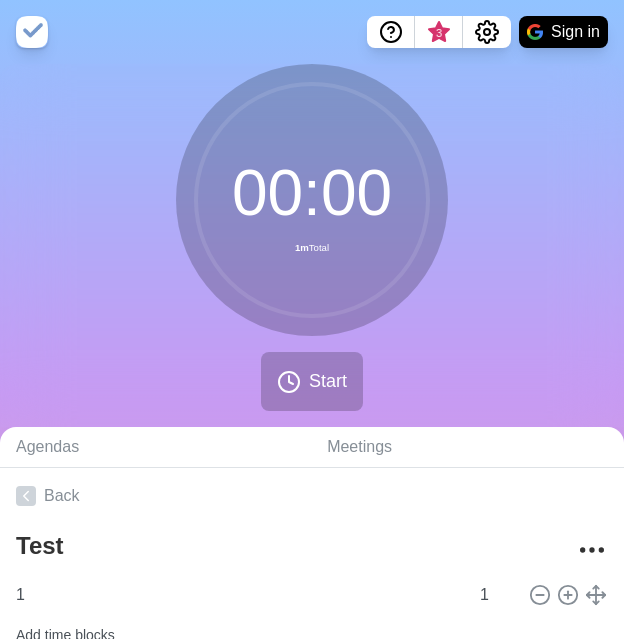 click 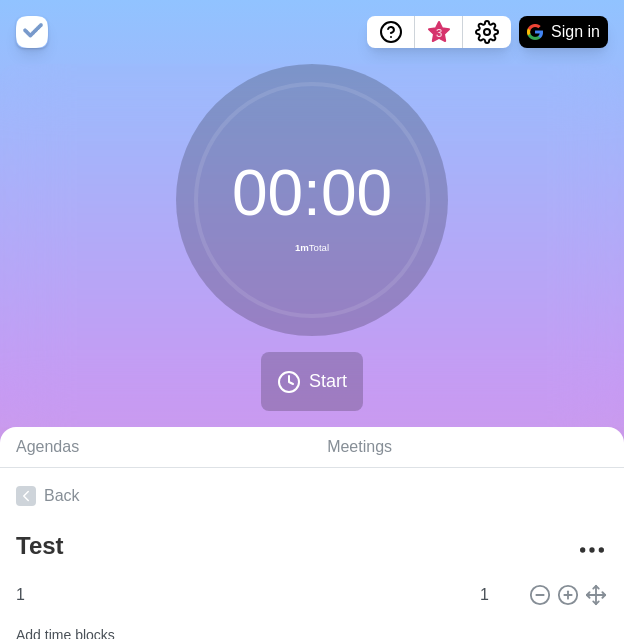 type 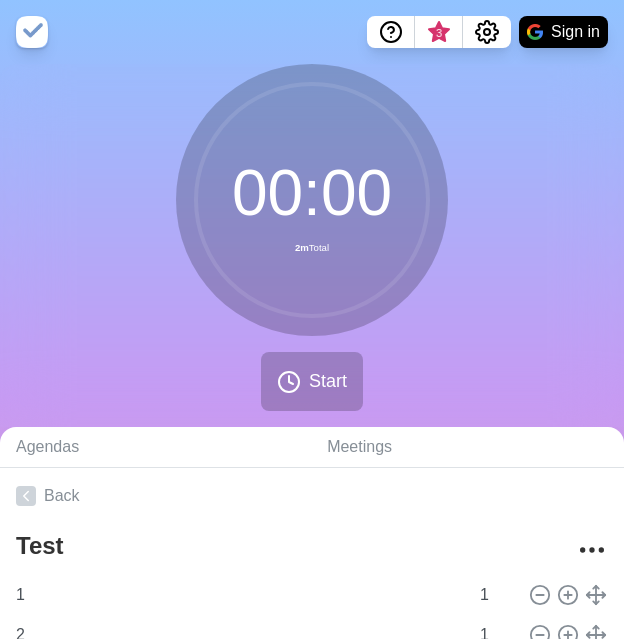 type on "3" 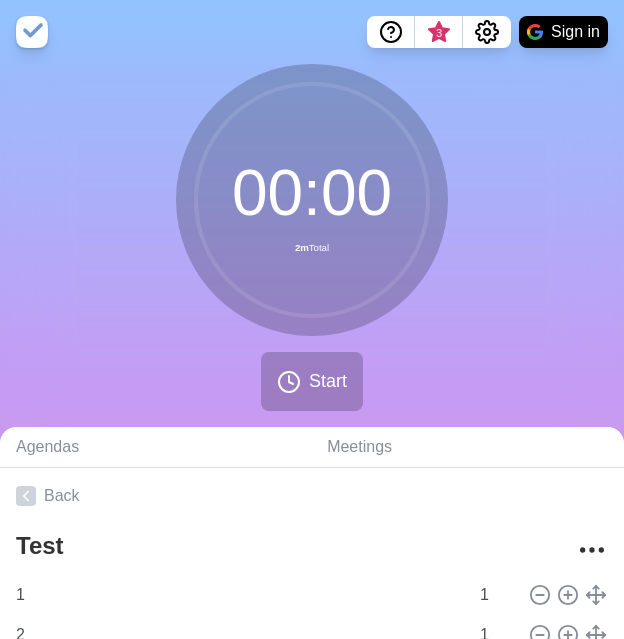 click at bounding box center [532, 683] 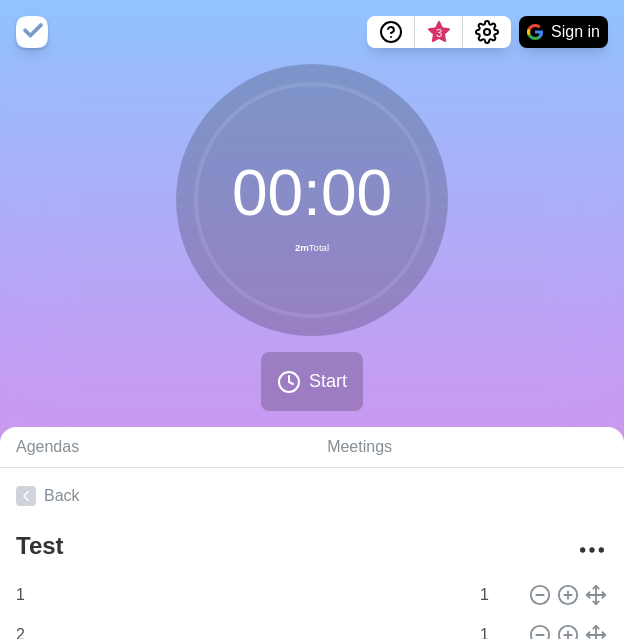 type on "1" 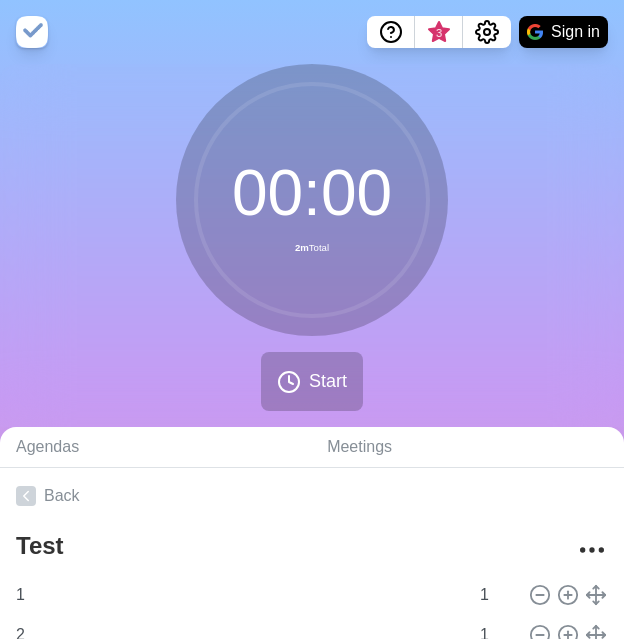 click 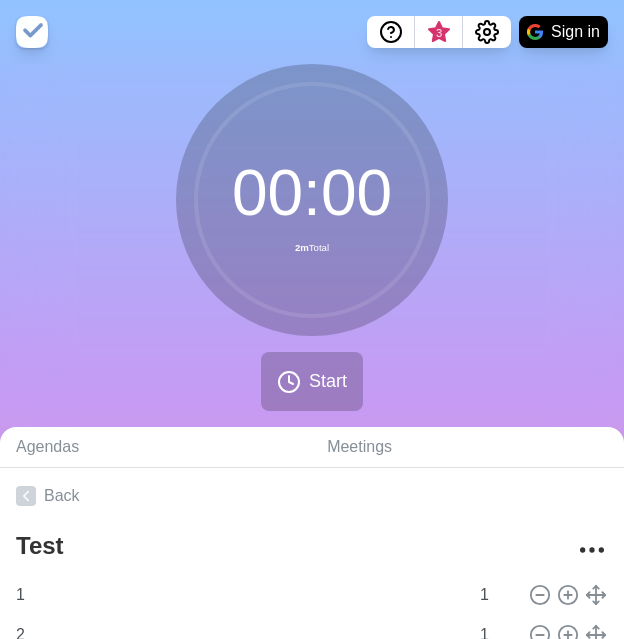 type 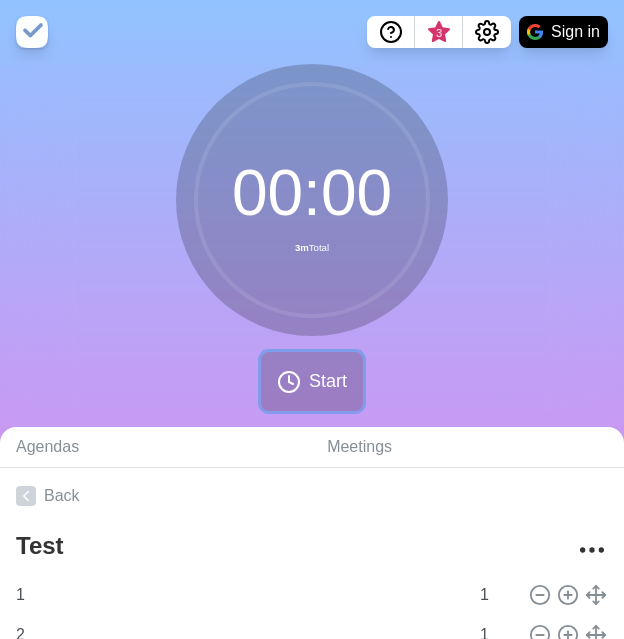 click on "Start" at bounding box center (312, 381) 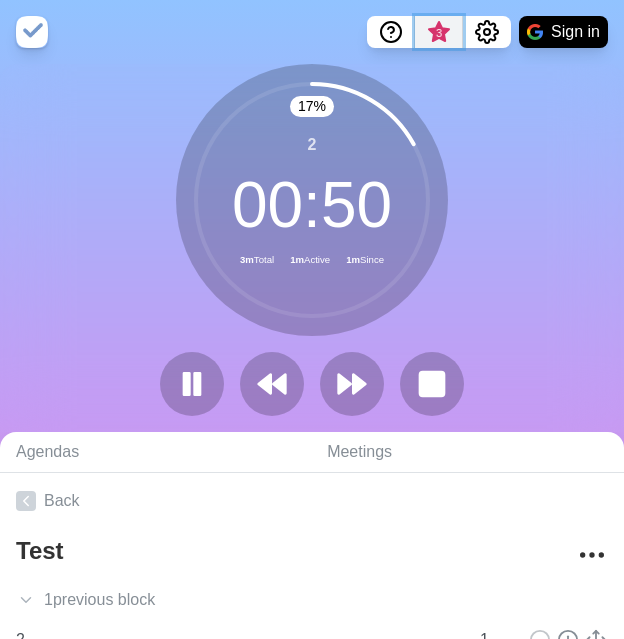 click on "3" at bounding box center [439, 38] 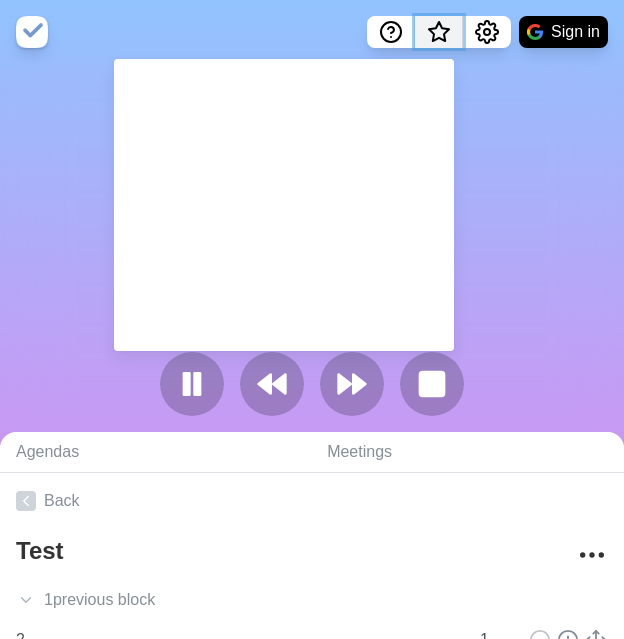 click at bounding box center (439, 38) 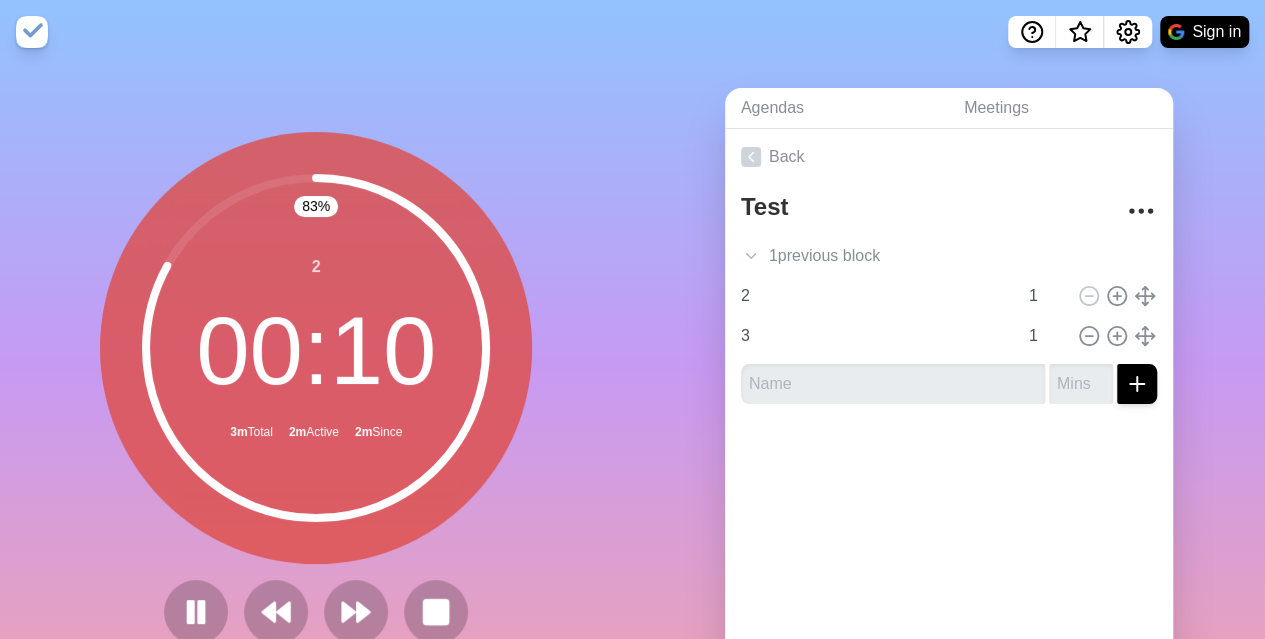 click at bounding box center [32, 32] 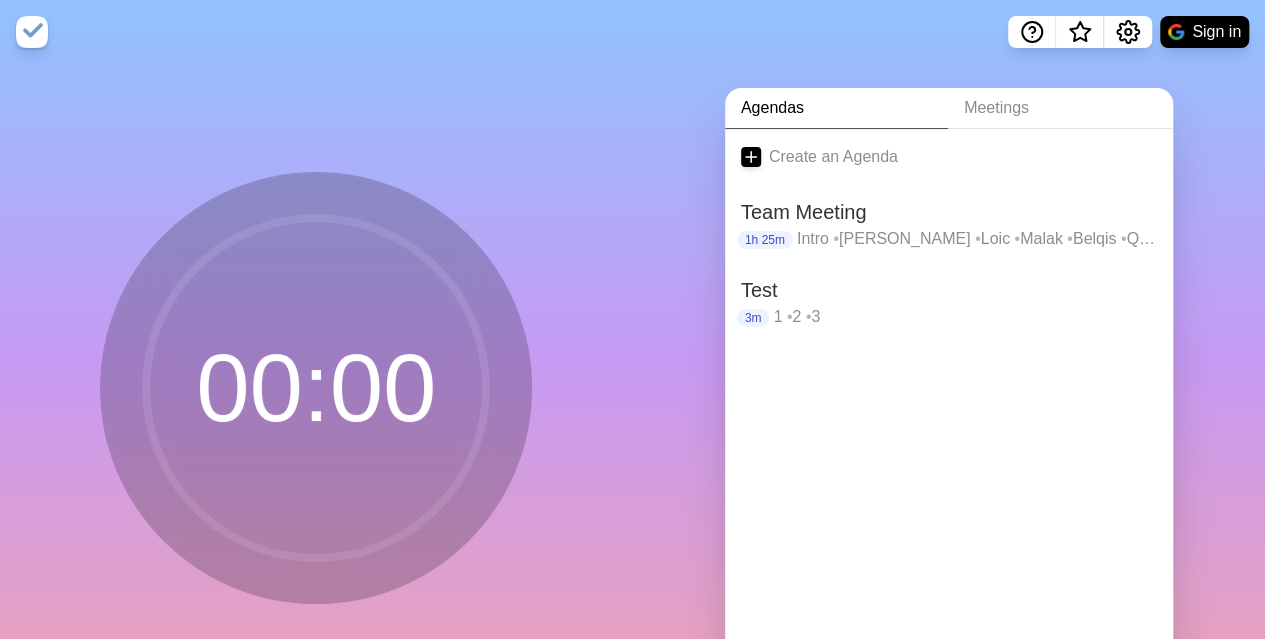 click at bounding box center (32, 32) 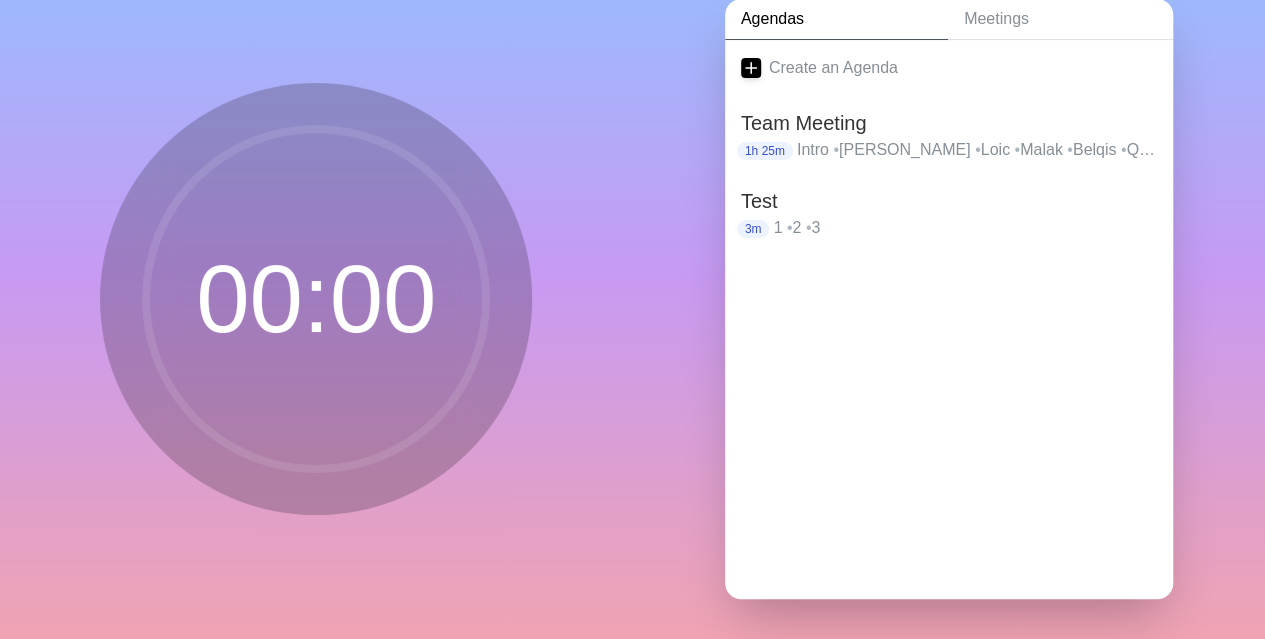 scroll, scrollTop: 0, scrollLeft: 0, axis: both 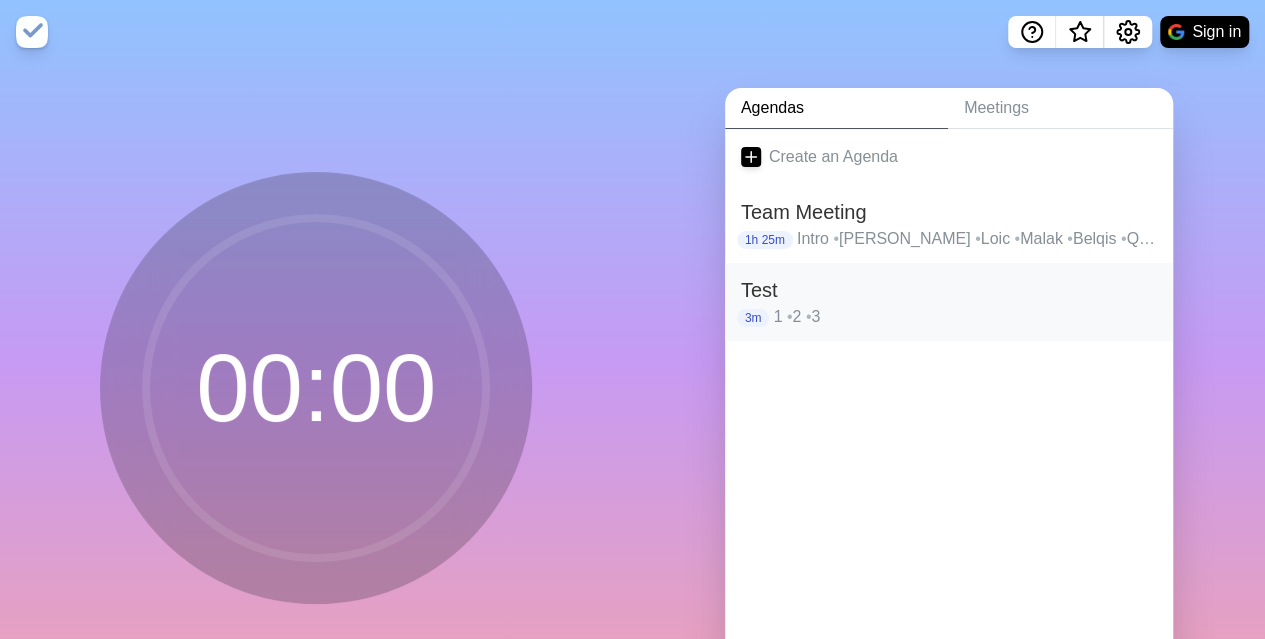 click on "1   •  2   •  3" at bounding box center (964, 317) 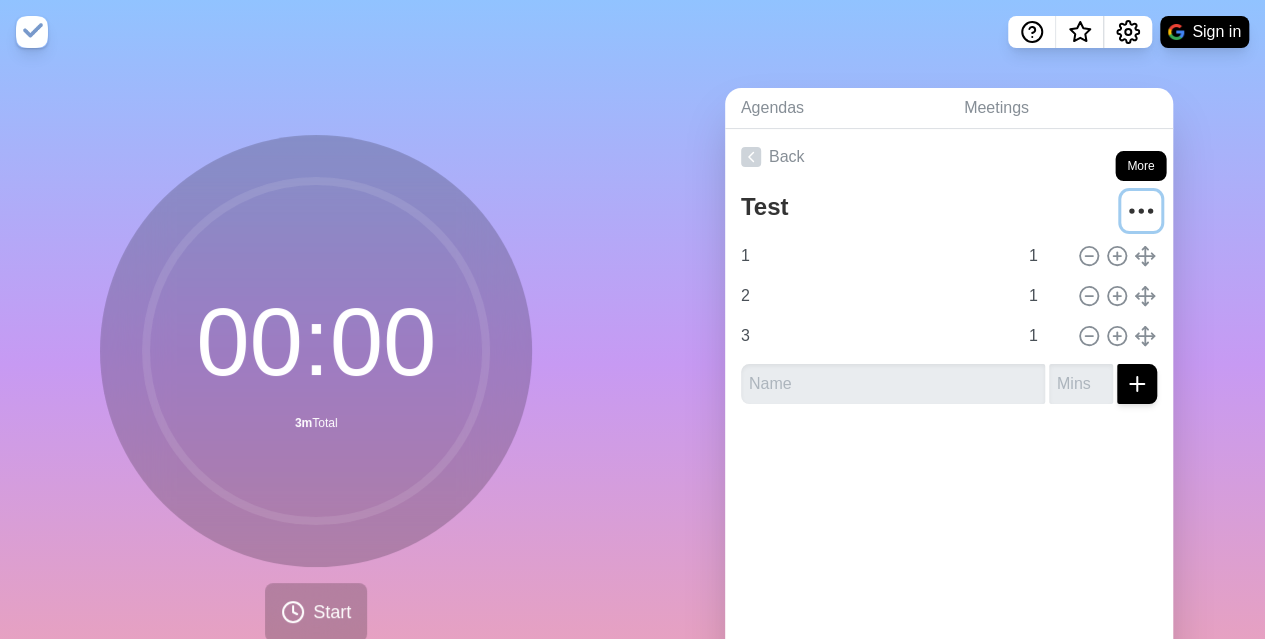 click 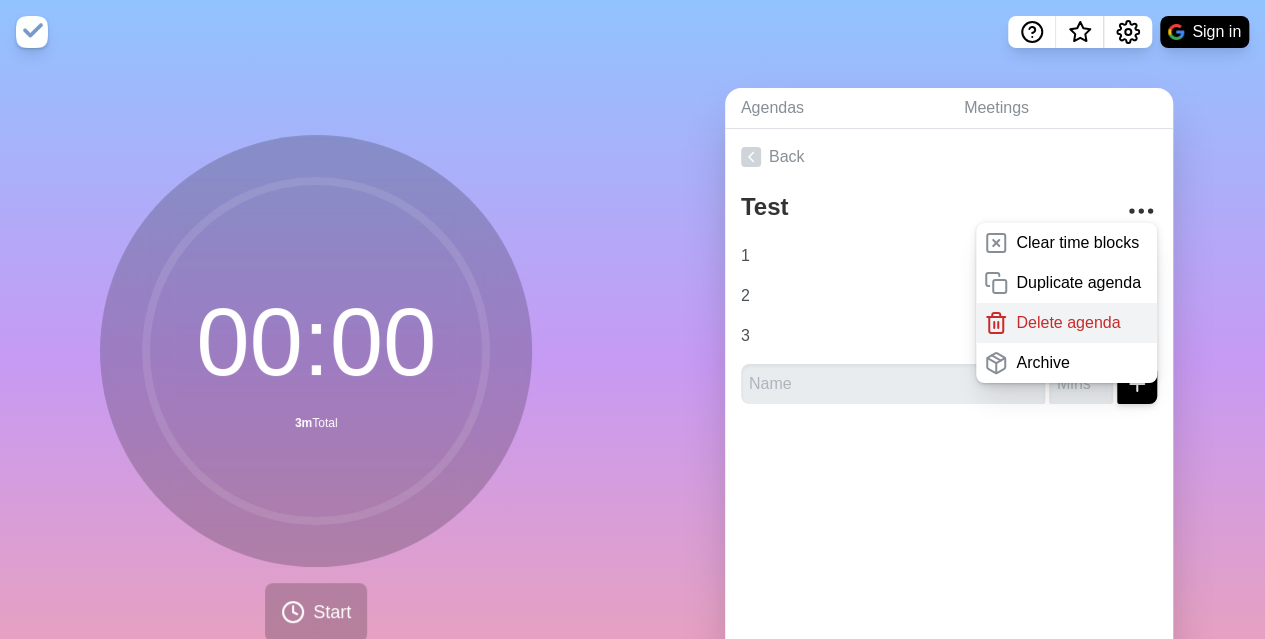 click on "Delete agenda" at bounding box center (1068, 323) 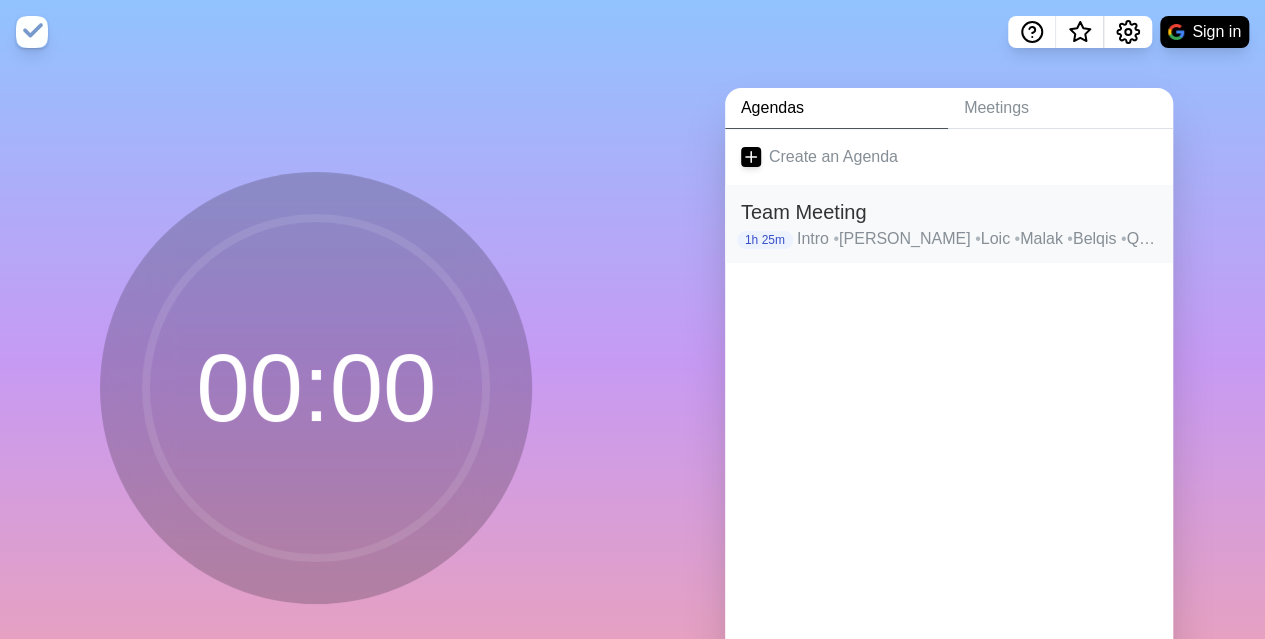 click on "•" 